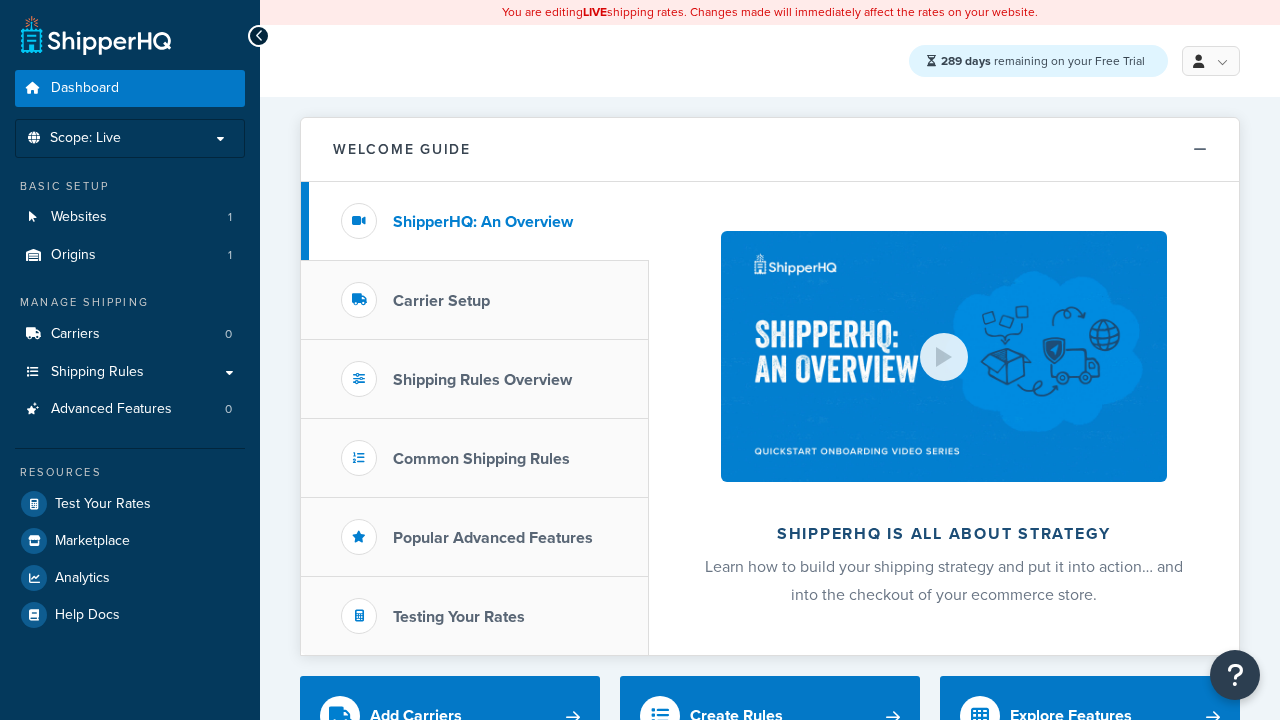 scroll, scrollTop: 0, scrollLeft: 0, axis: both 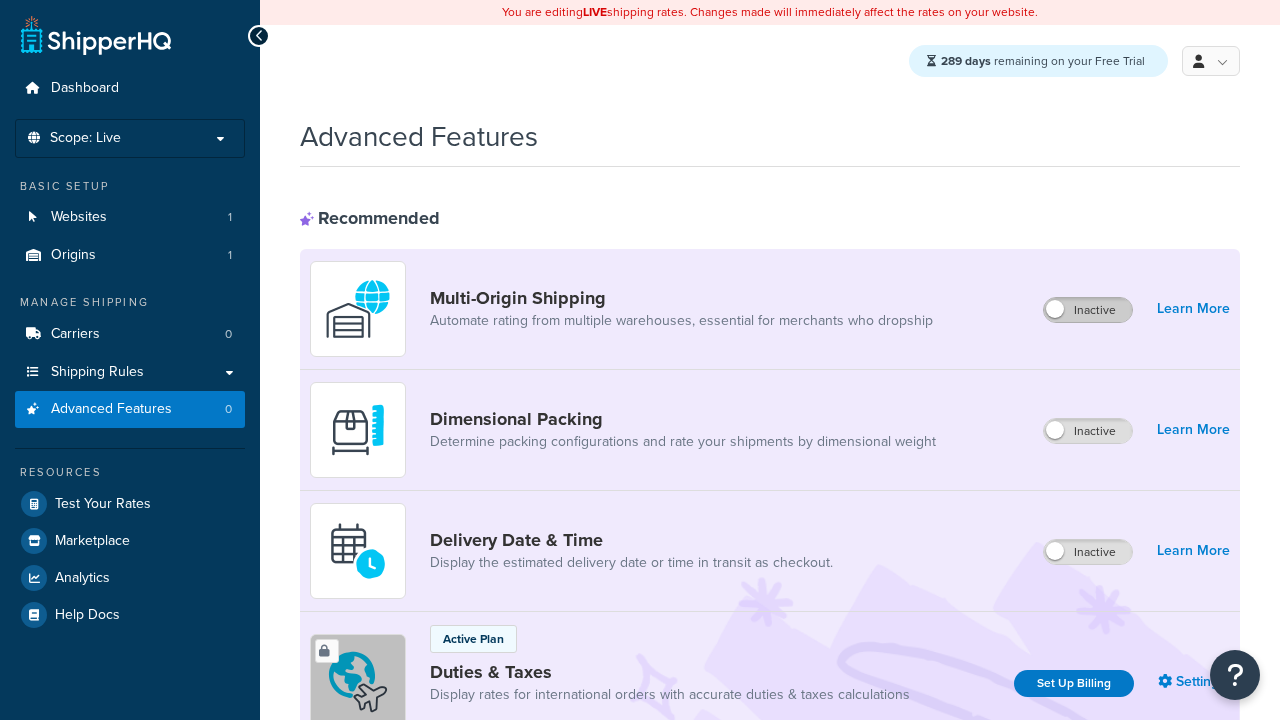 click on "Inactive" at bounding box center (1088, 310) 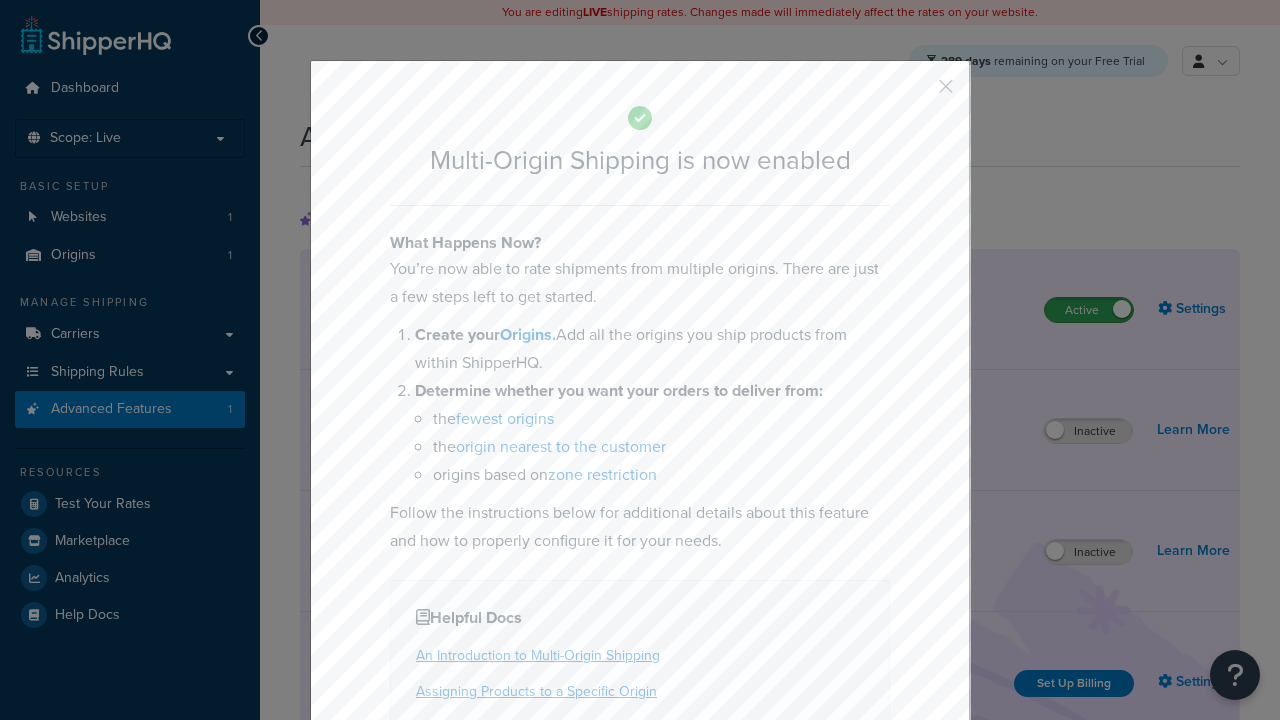 scroll, scrollTop: 0, scrollLeft: 0, axis: both 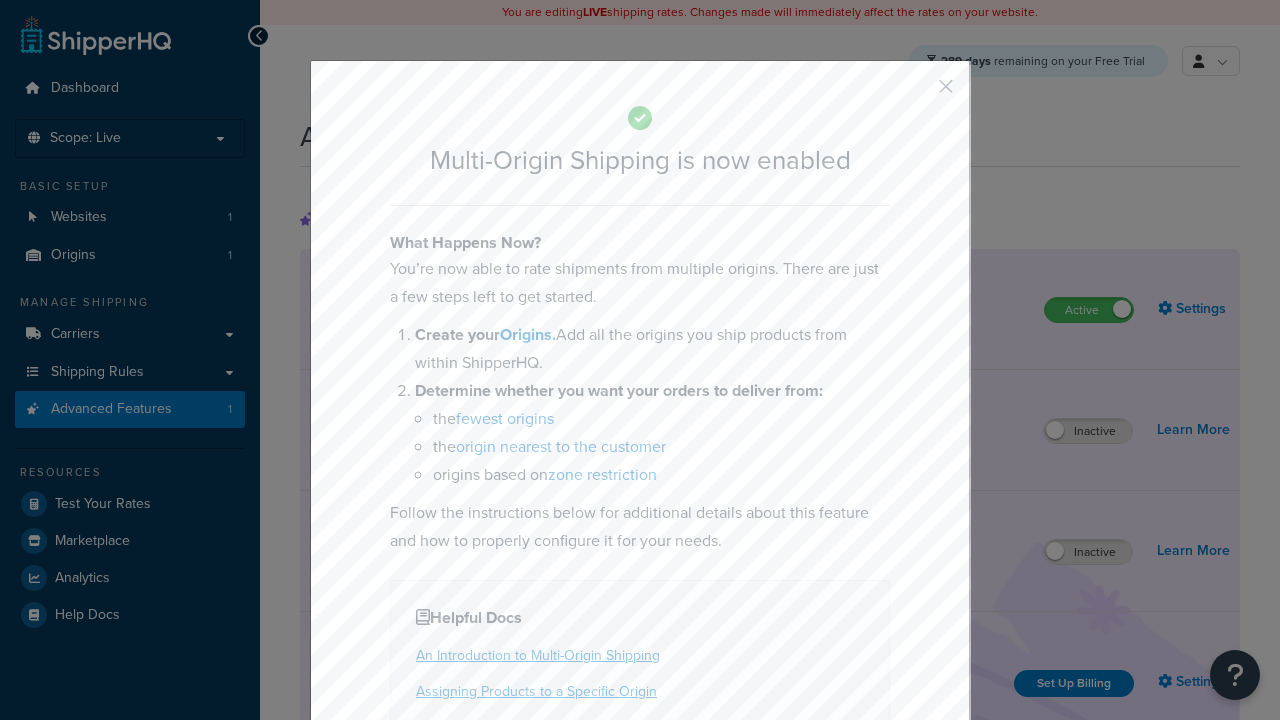click at bounding box center (916, 93) 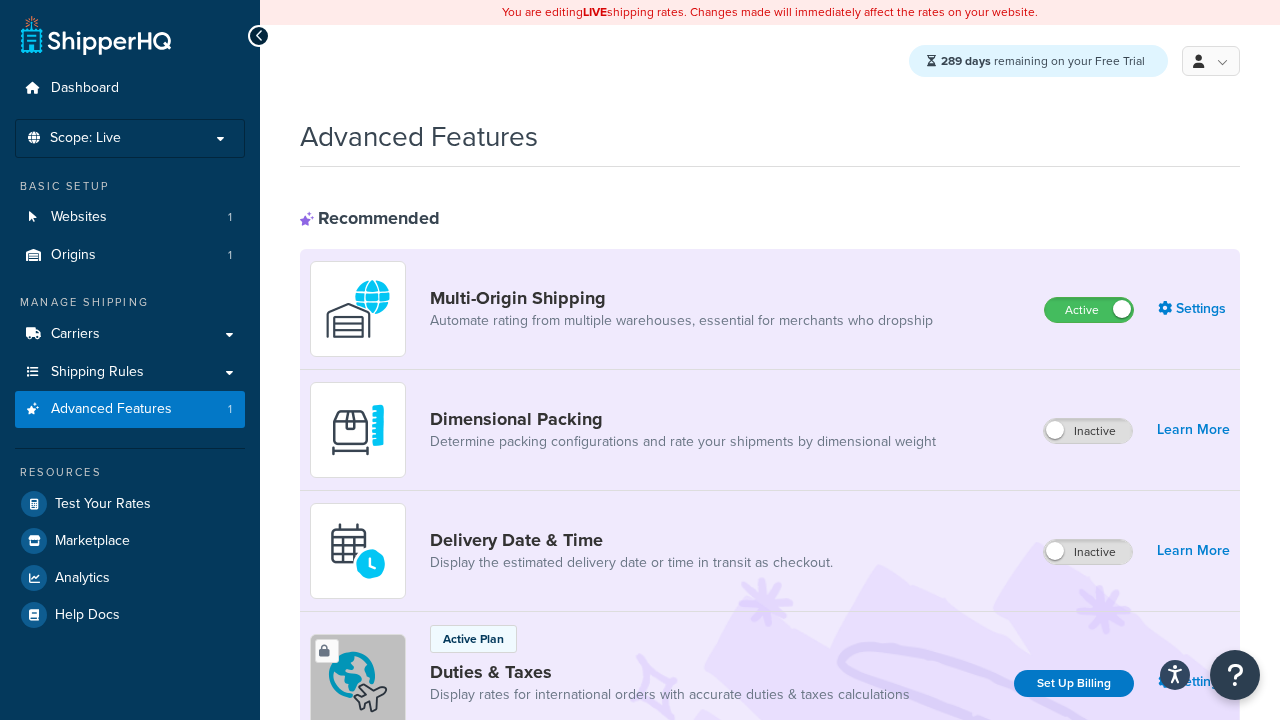 click on "Inactive" at bounding box center [1088, 552] 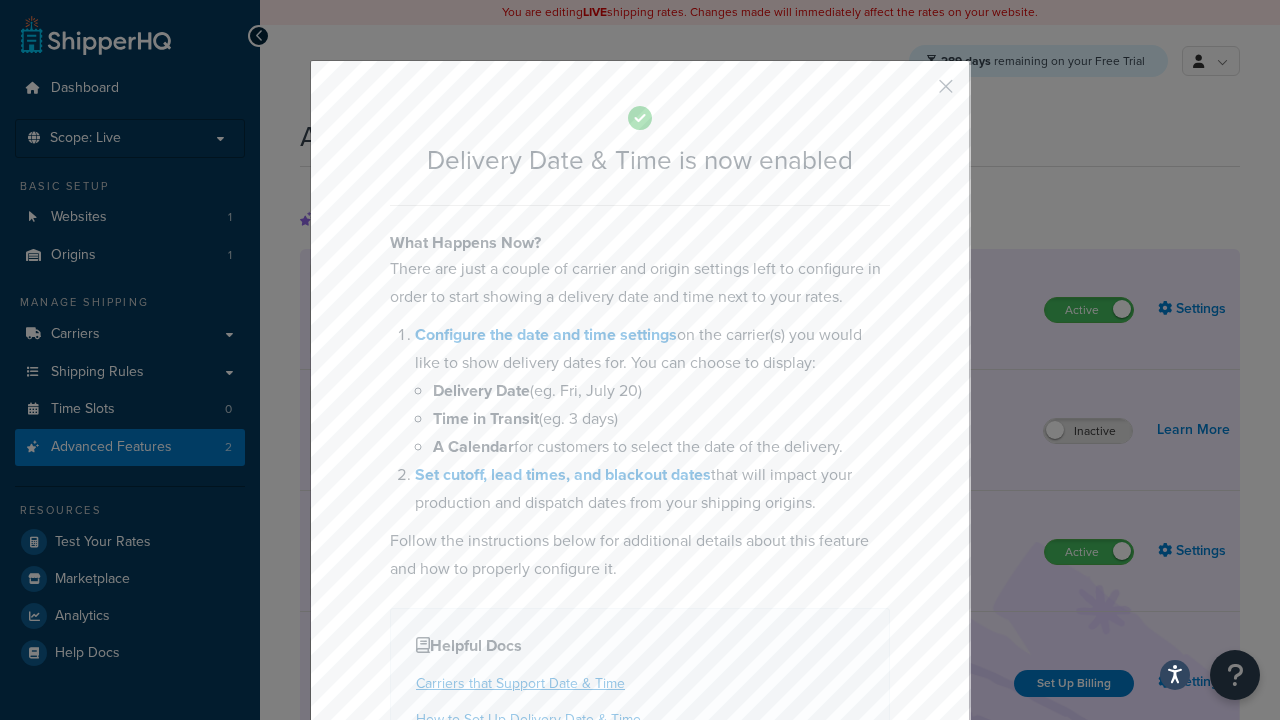 click at bounding box center [916, 93] 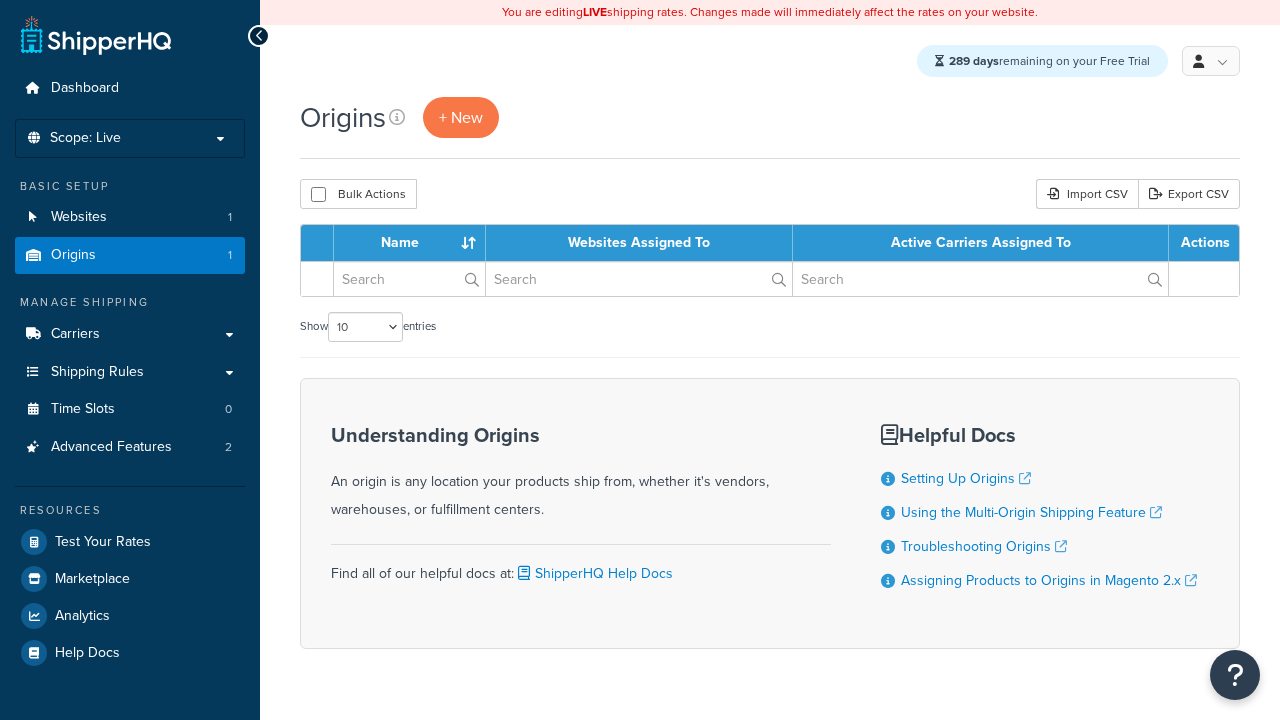 scroll, scrollTop: 0, scrollLeft: 0, axis: both 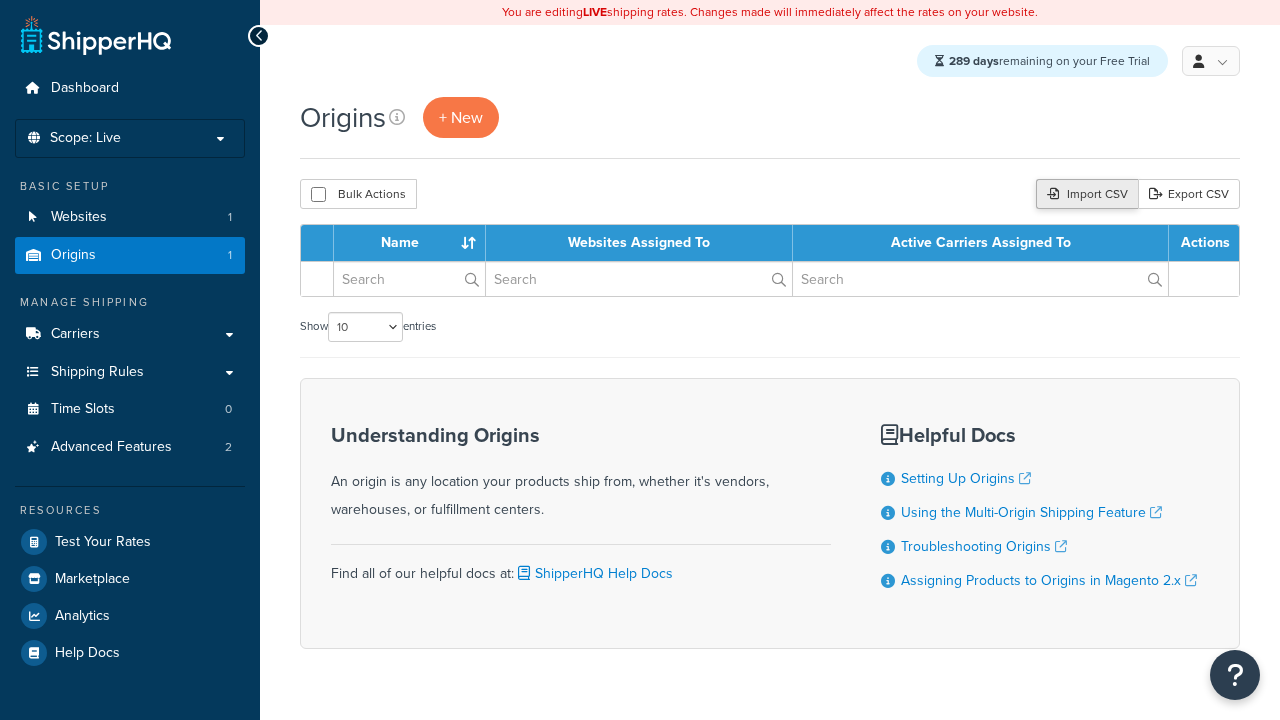 click on "Import CSV" at bounding box center (1087, 194) 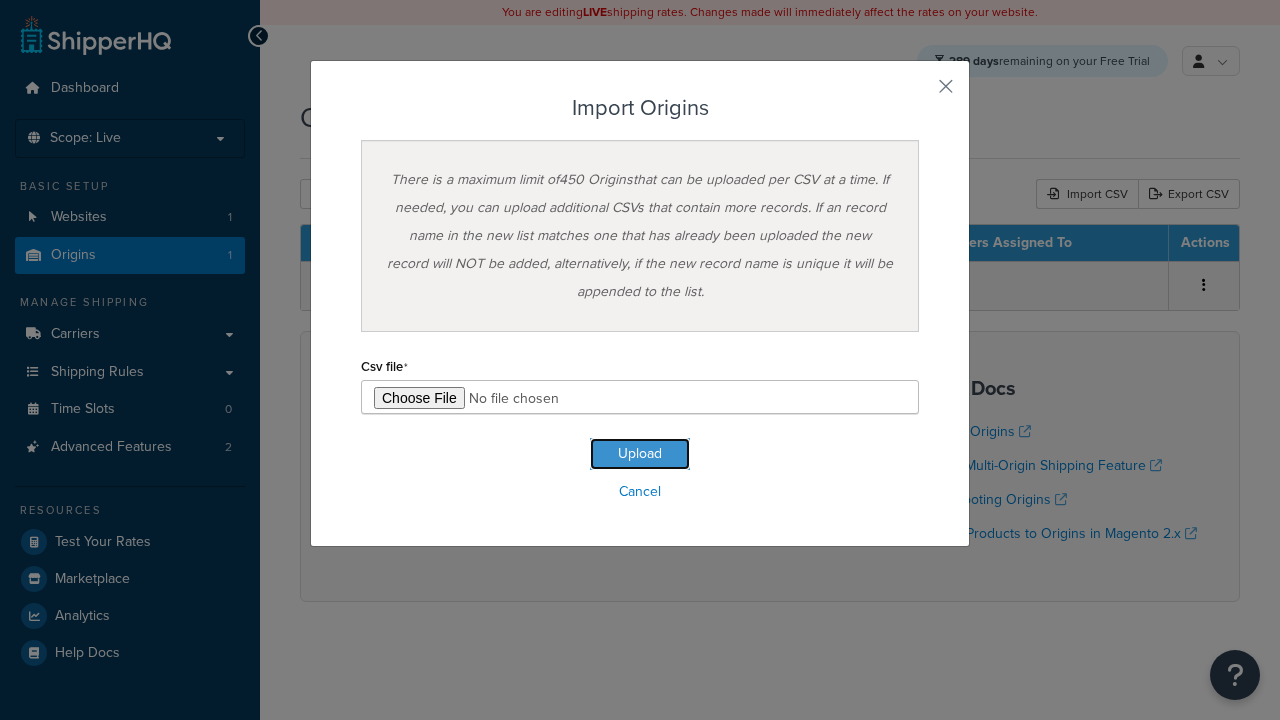 click on "Upload" at bounding box center (640, 454) 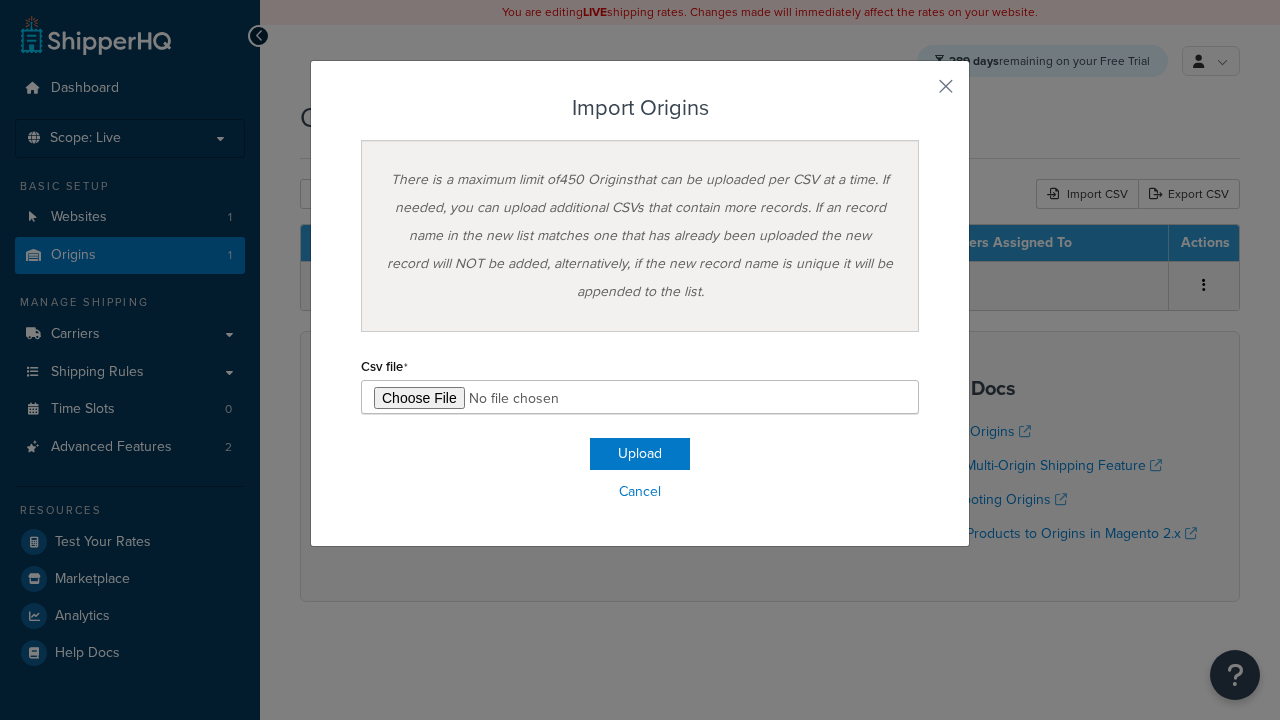 click on "There is a maximum limit of  450   Origins  that can be uploaded per CSV at a time. If needed, you can upload additional CSVs that contain more records. If an record name in the new list matches one that has already been uploaded the new record will NOT be added, alternatively, if the new record name is unique it will be appended to the list." at bounding box center [640, 236] 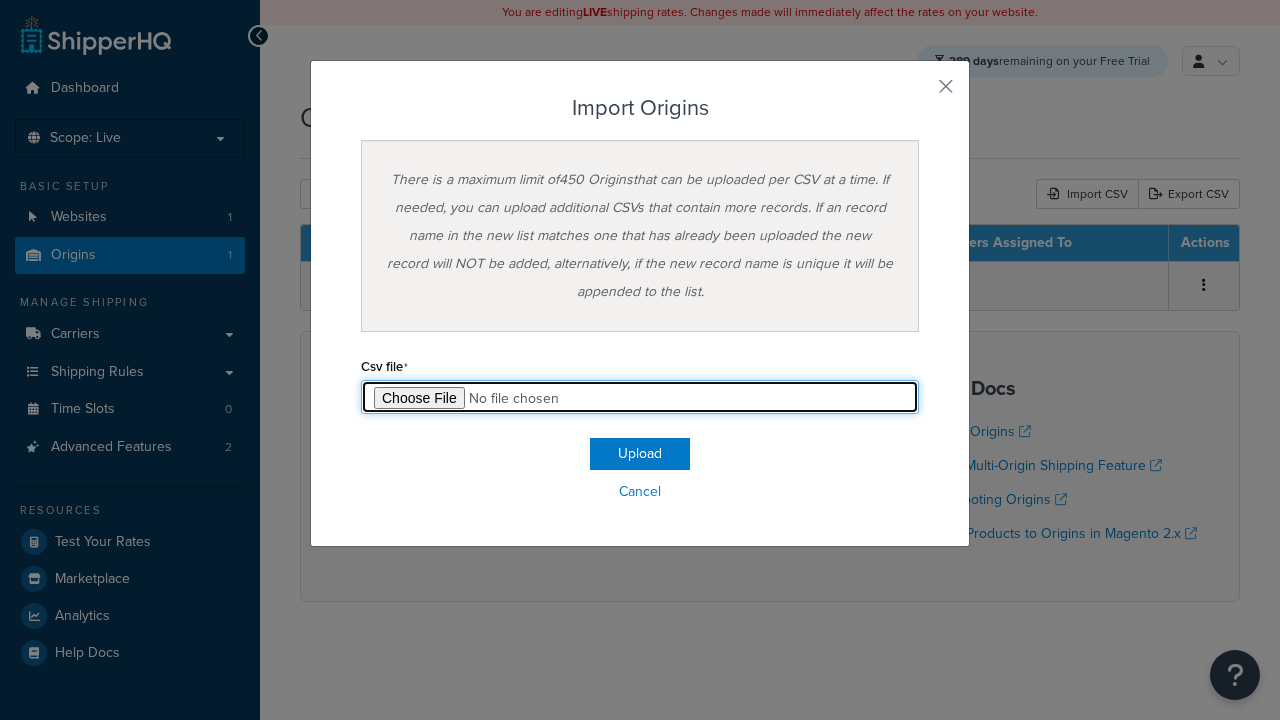 click at bounding box center (640, 397) 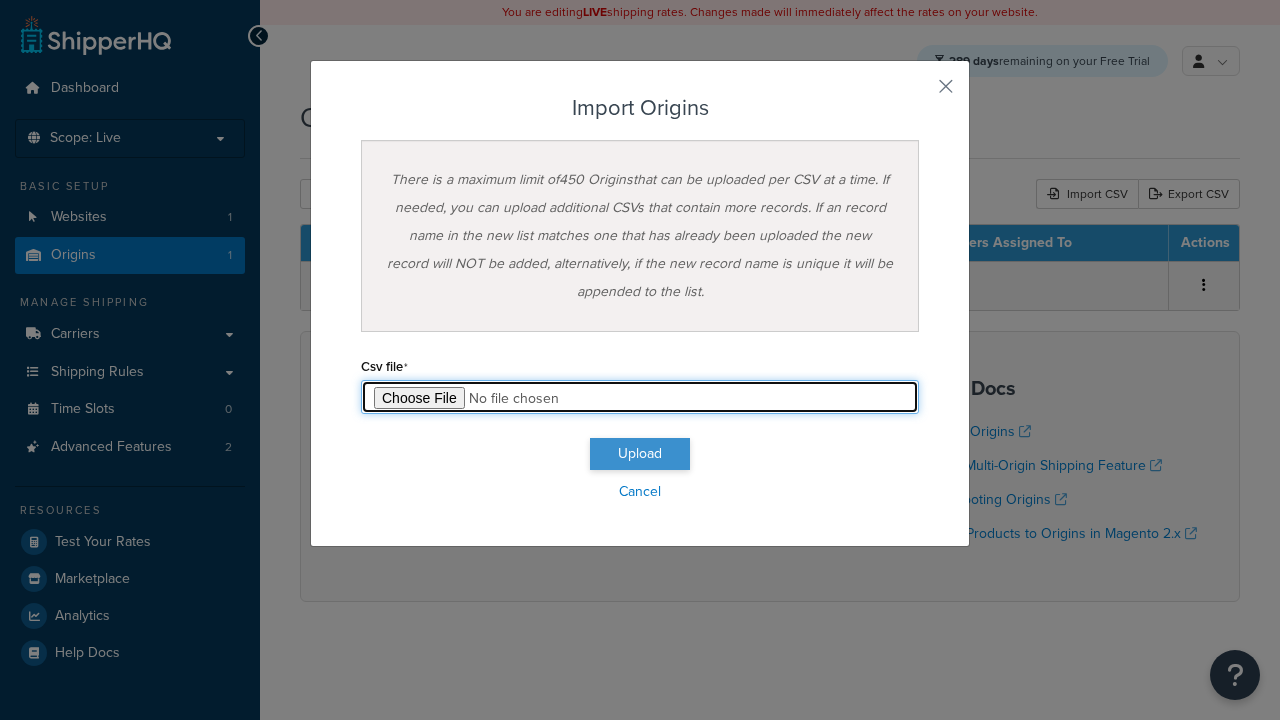 click on "Upload" at bounding box center (640, 454) 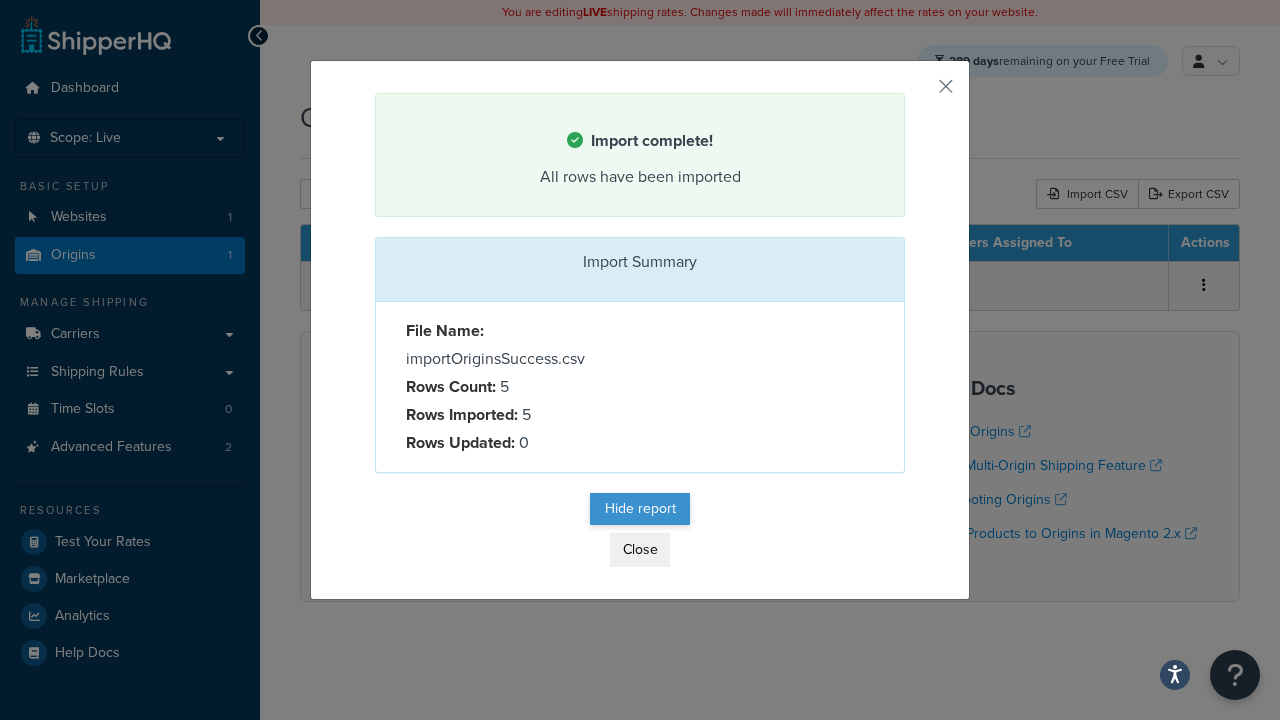 click on "Hide report" at bounding box center (640, 509) 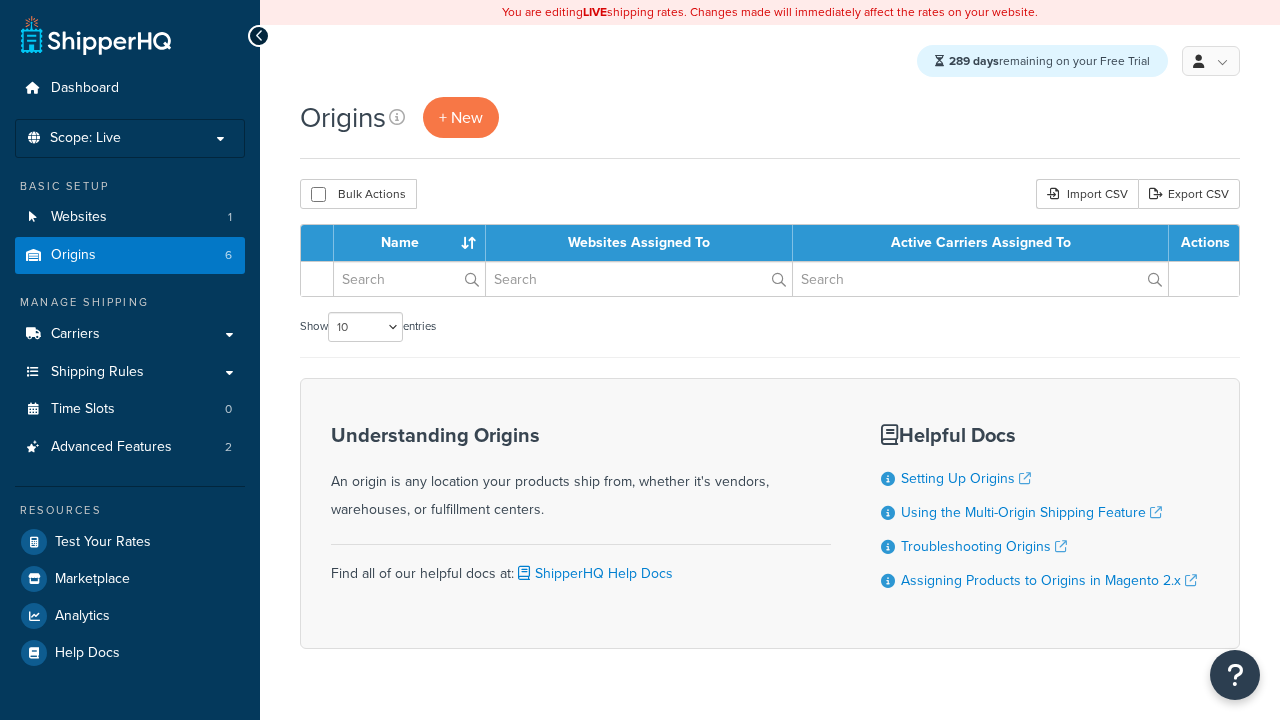scroll, scrollTop: 0, scrollLeft: 0, axis: both 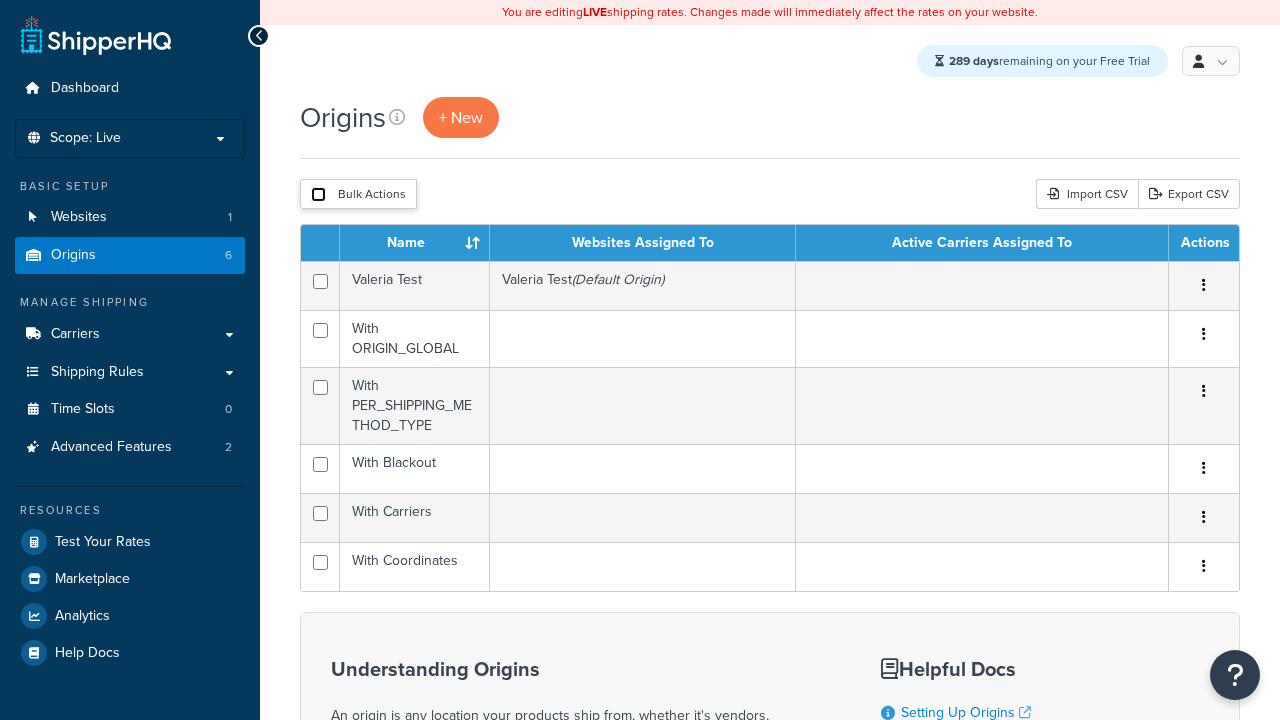 click at bounding box center (318, 194) 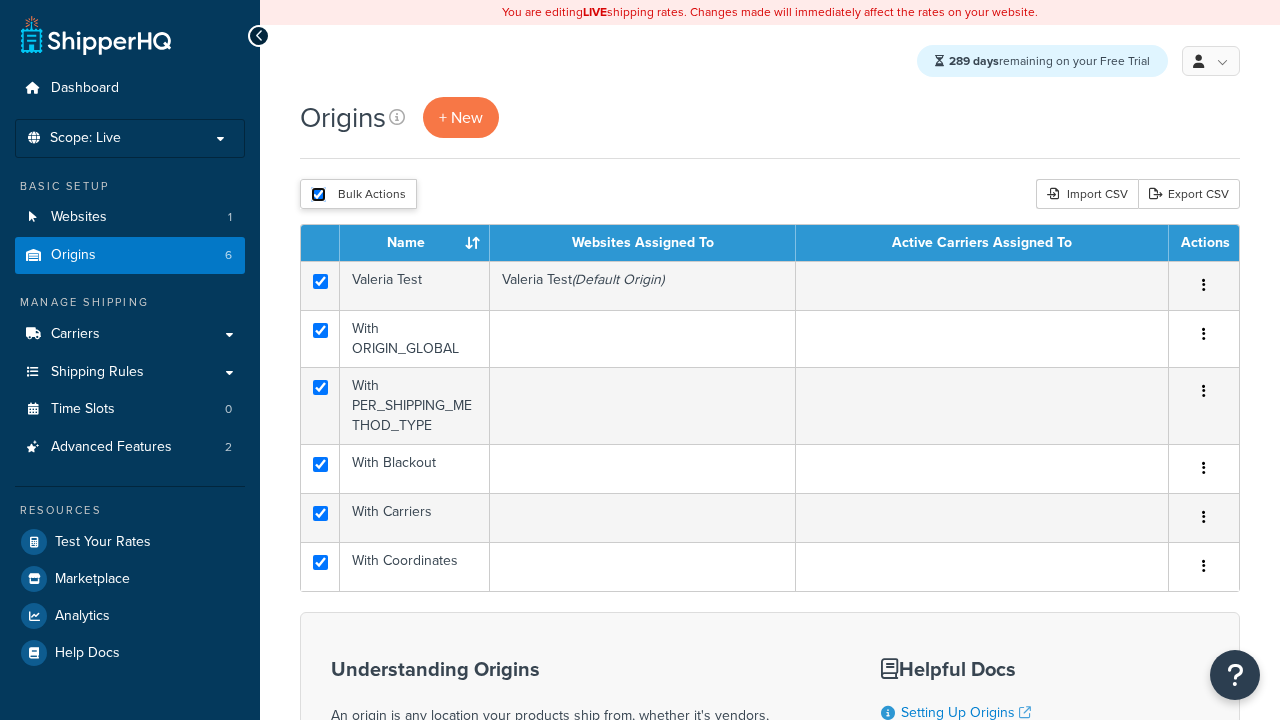 checkbox on "true" 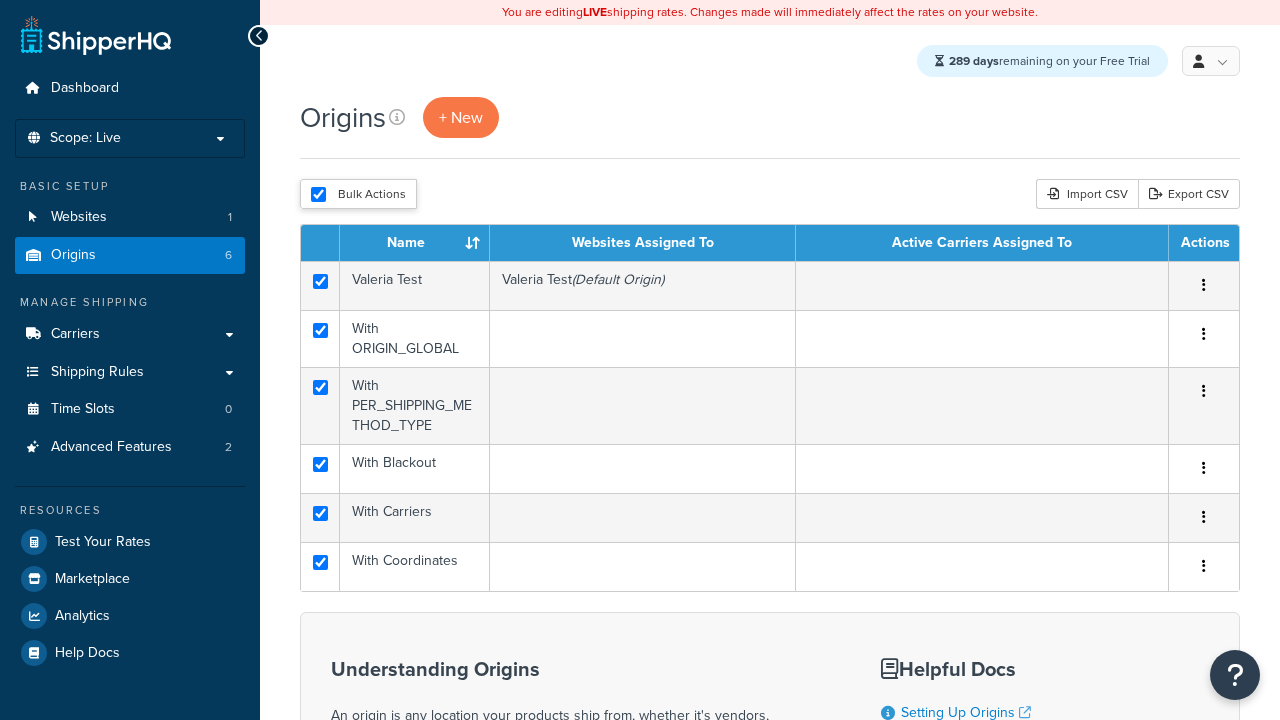 click on "Duplicate" at bounding box center (0, 0) 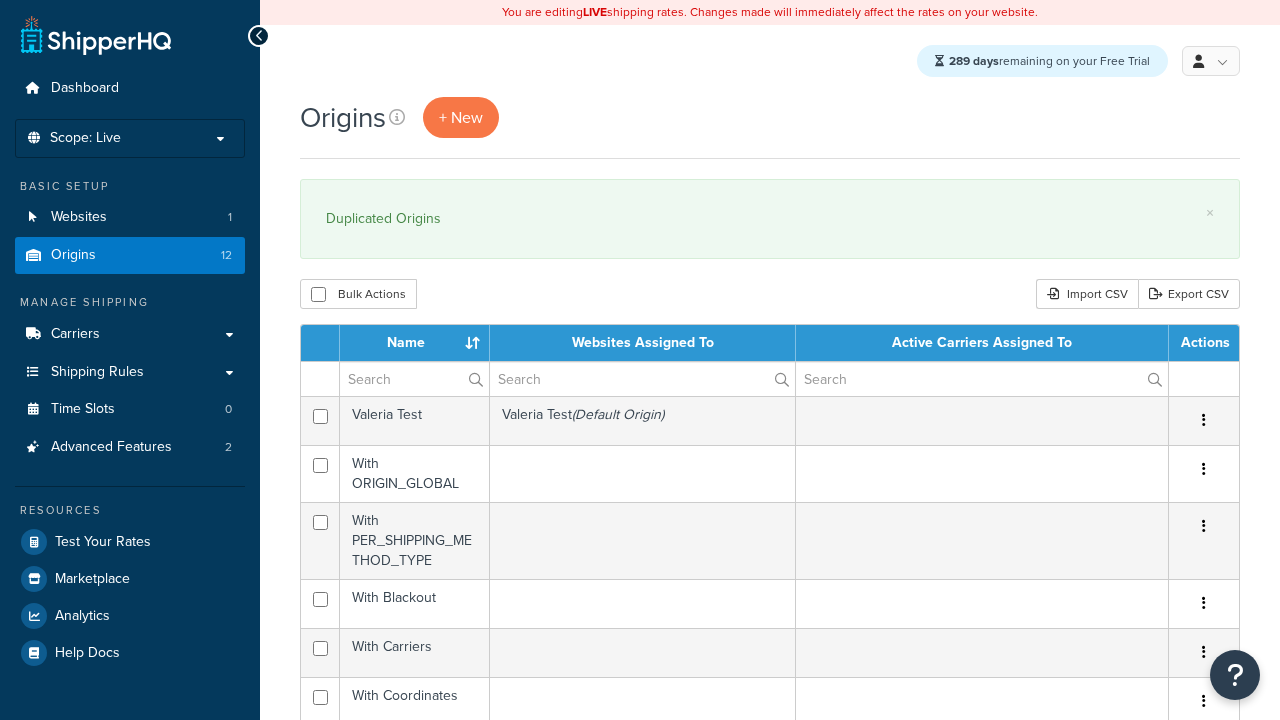 scroll, scrollTop: 0, scrollLeft: 0, axis: both 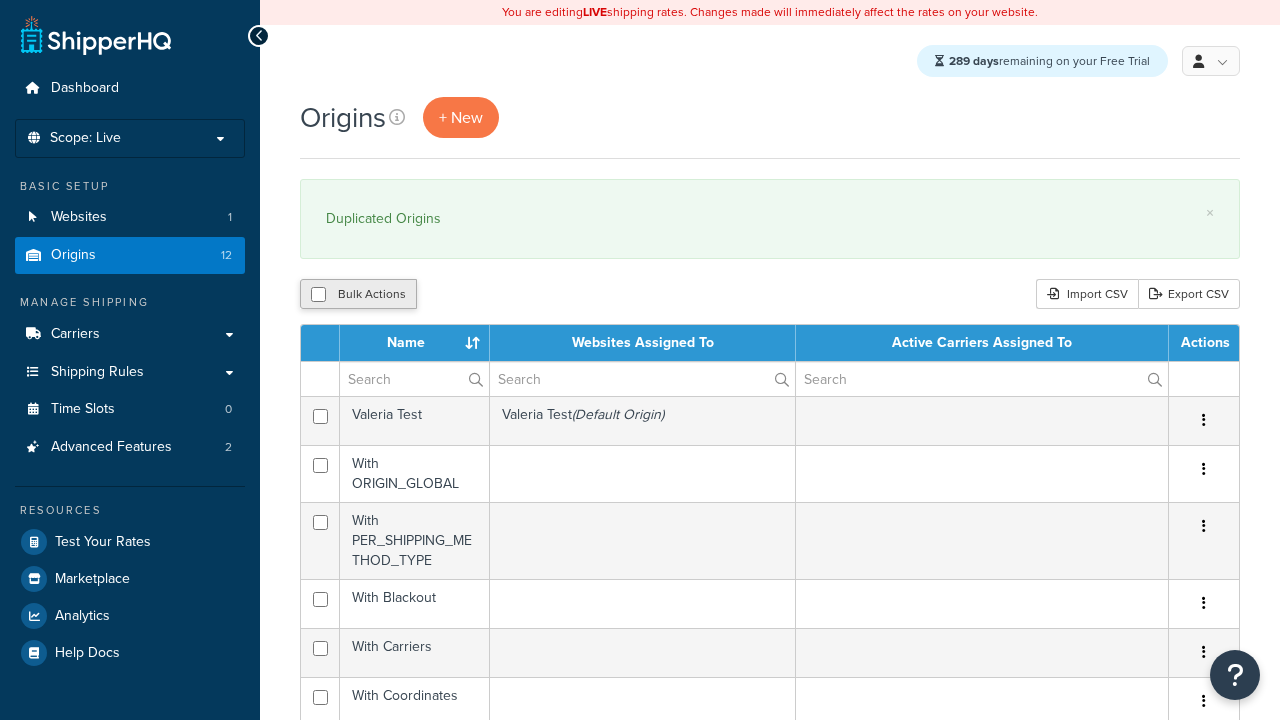 click at bounding box center (318, 294) 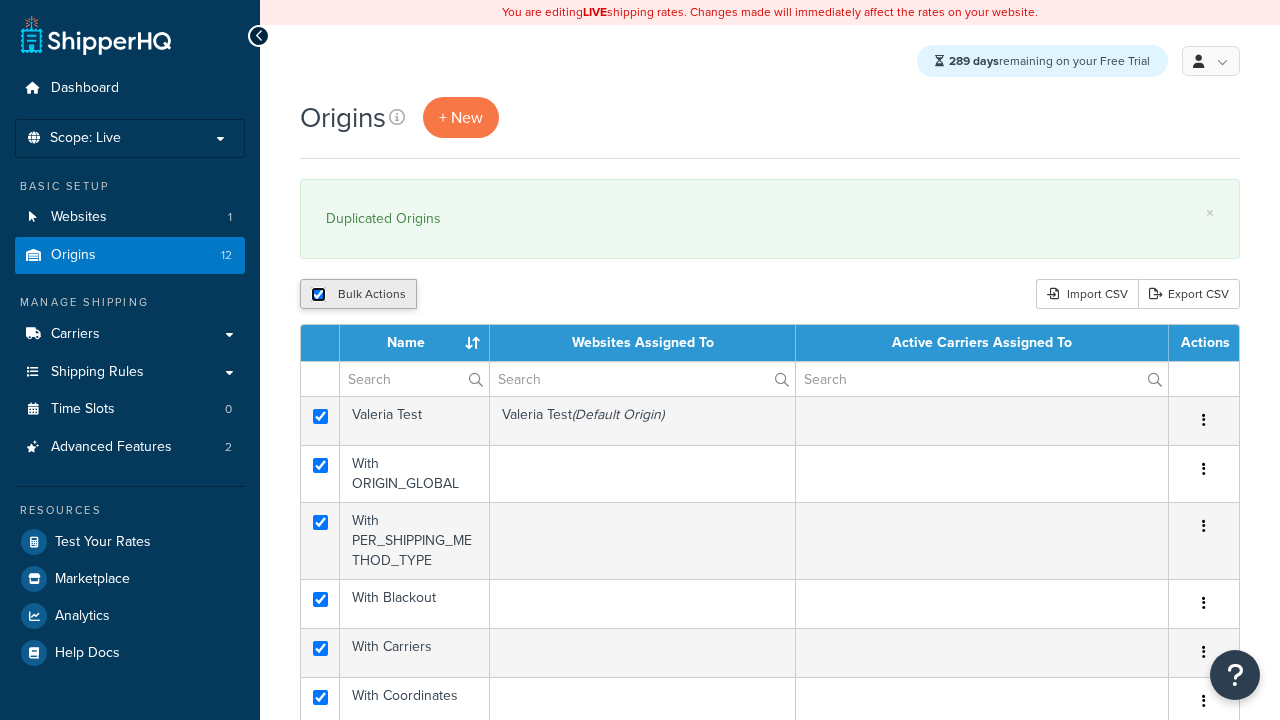 checkbox on "true" 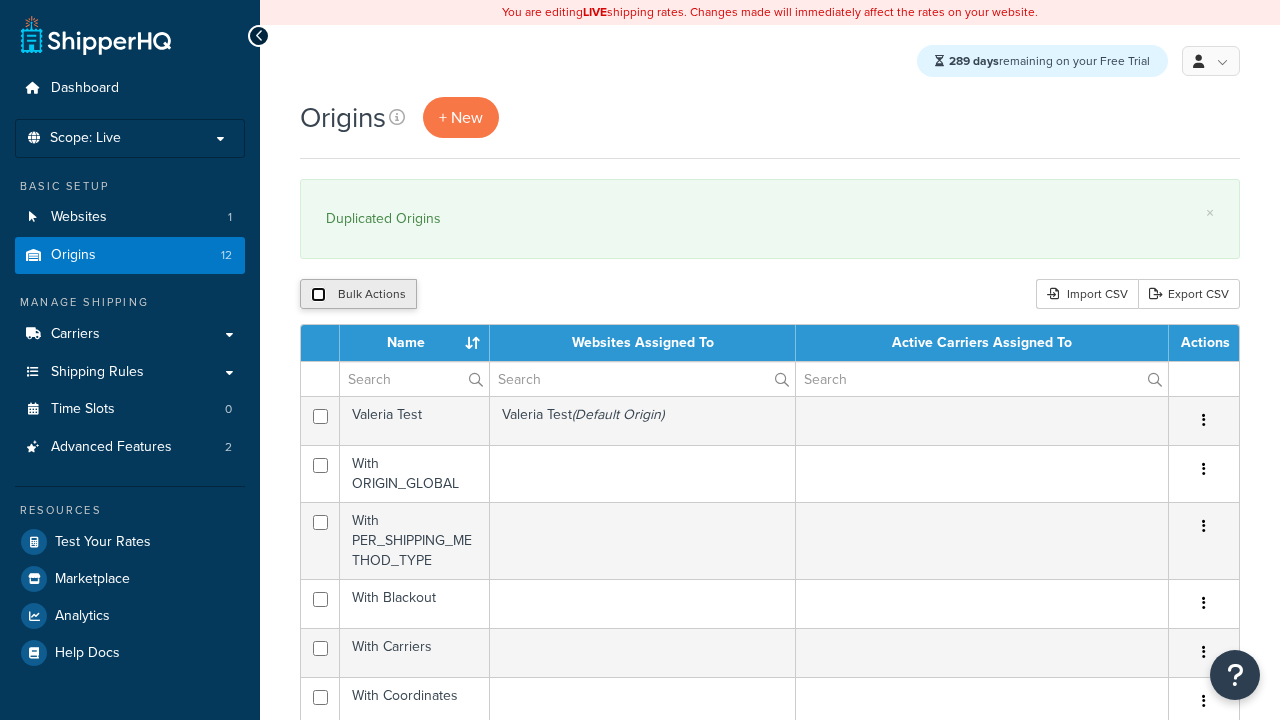 checkbox on "false" 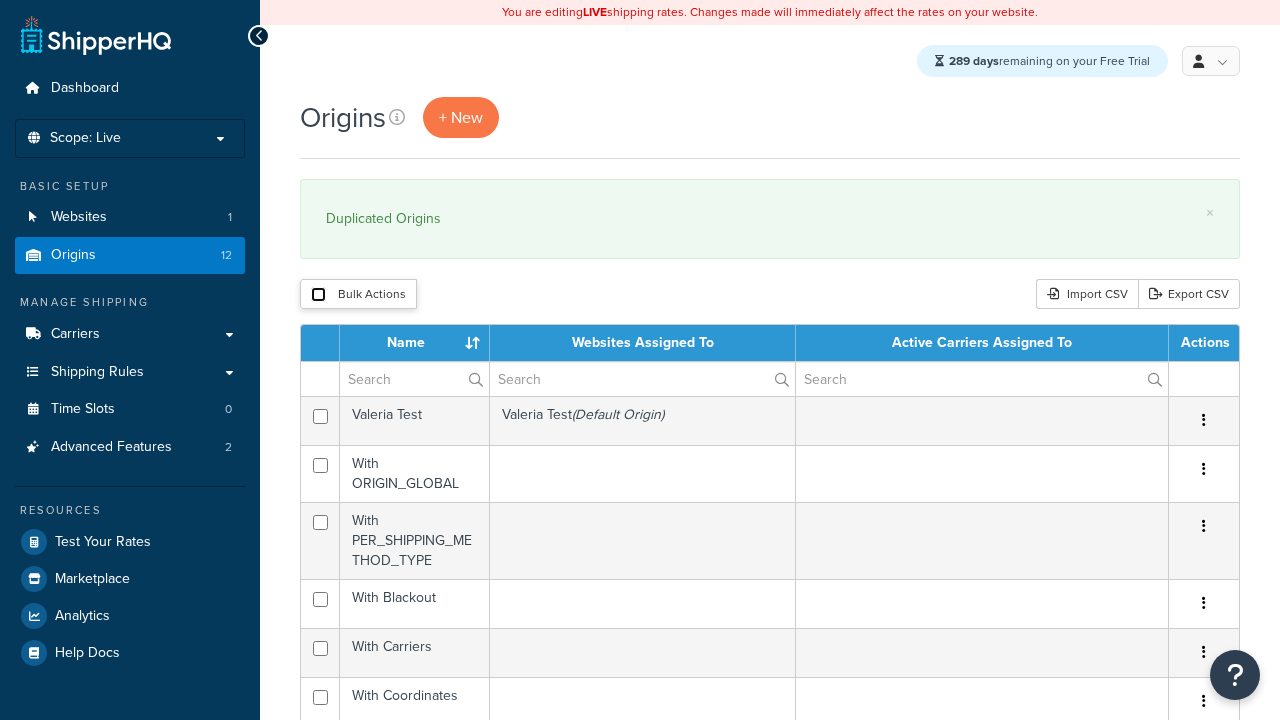 click at bounding box center (318, 294) 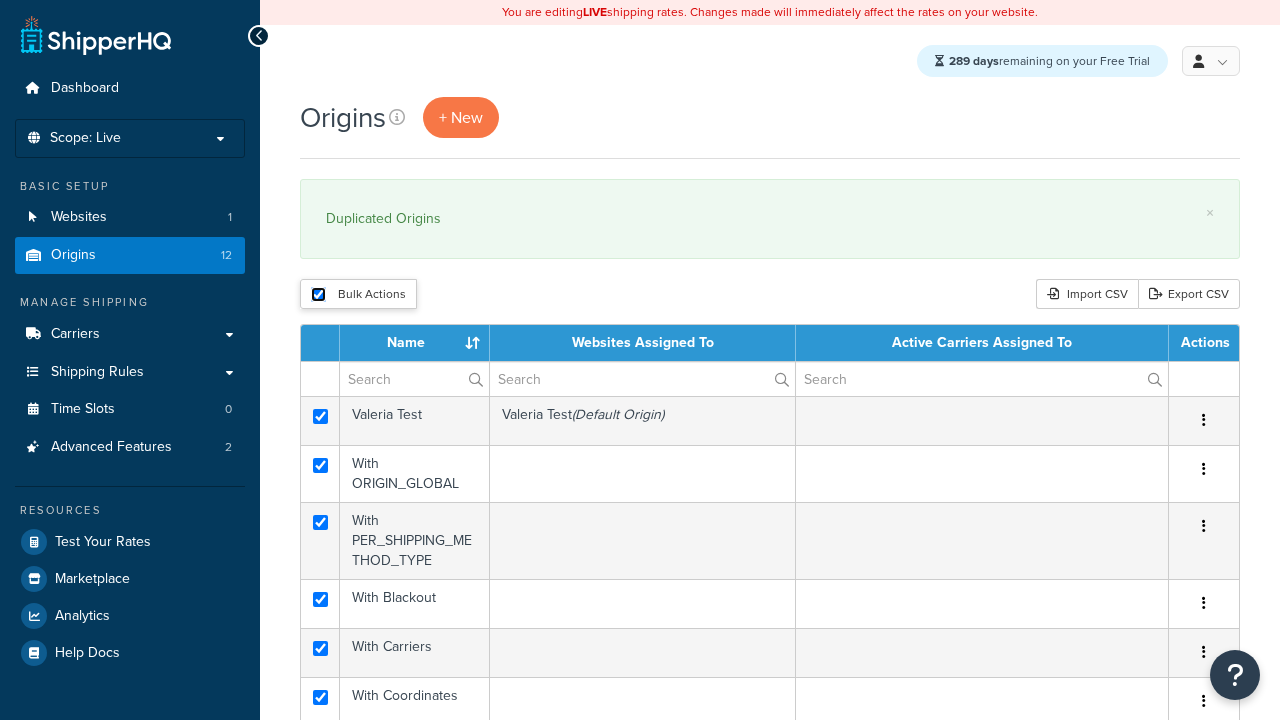 checkbox on "true" 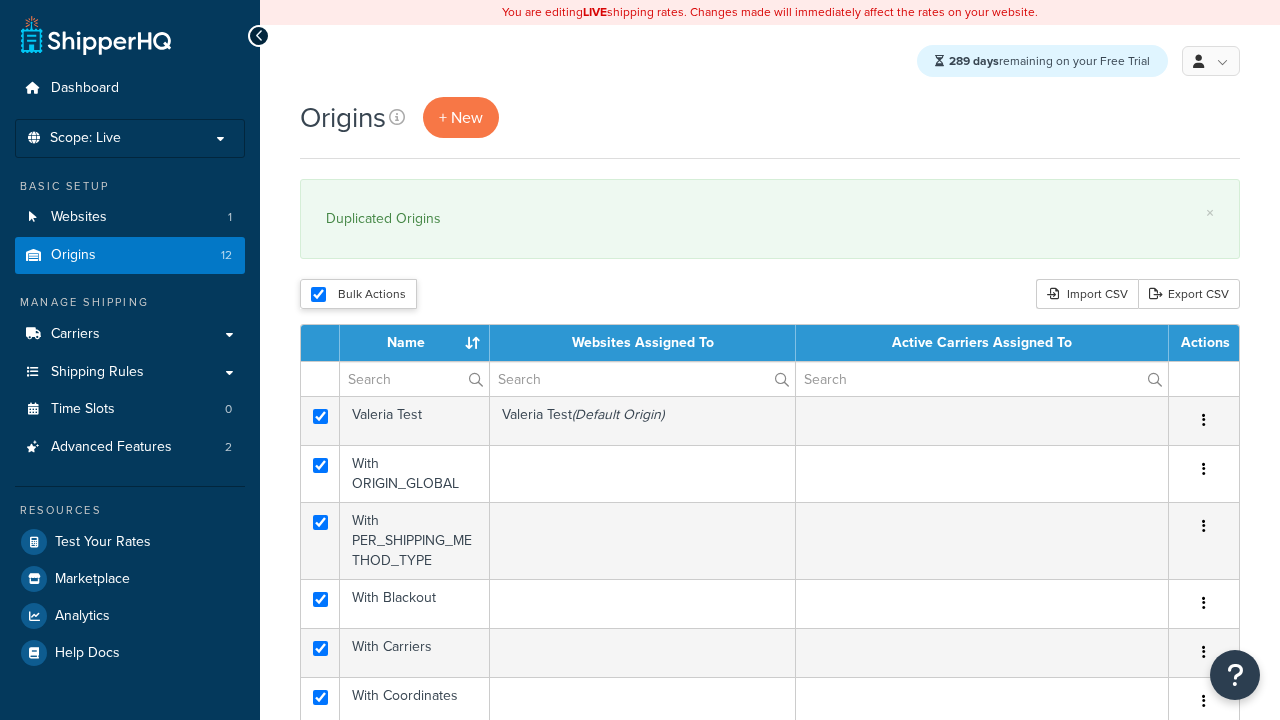click on "Delete" at bounding box center [0, 0] 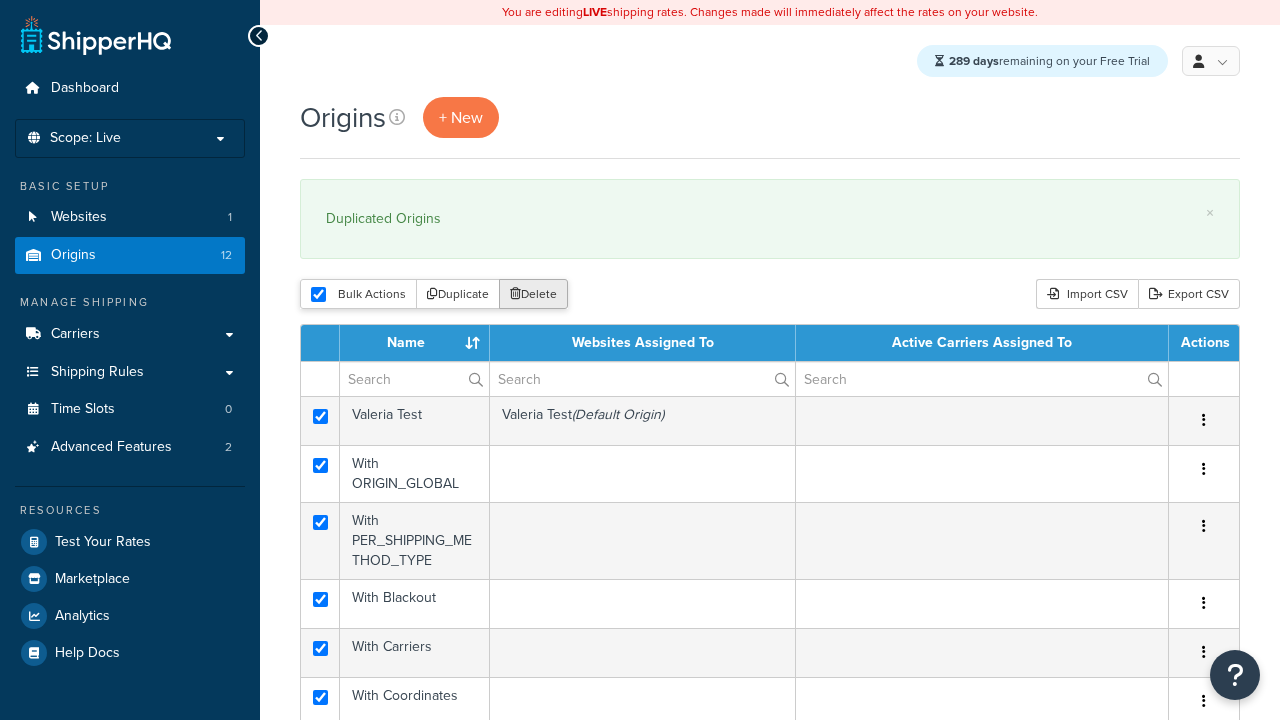 scroll, scrollTop: 0, scrollLeft: 0, axis: both 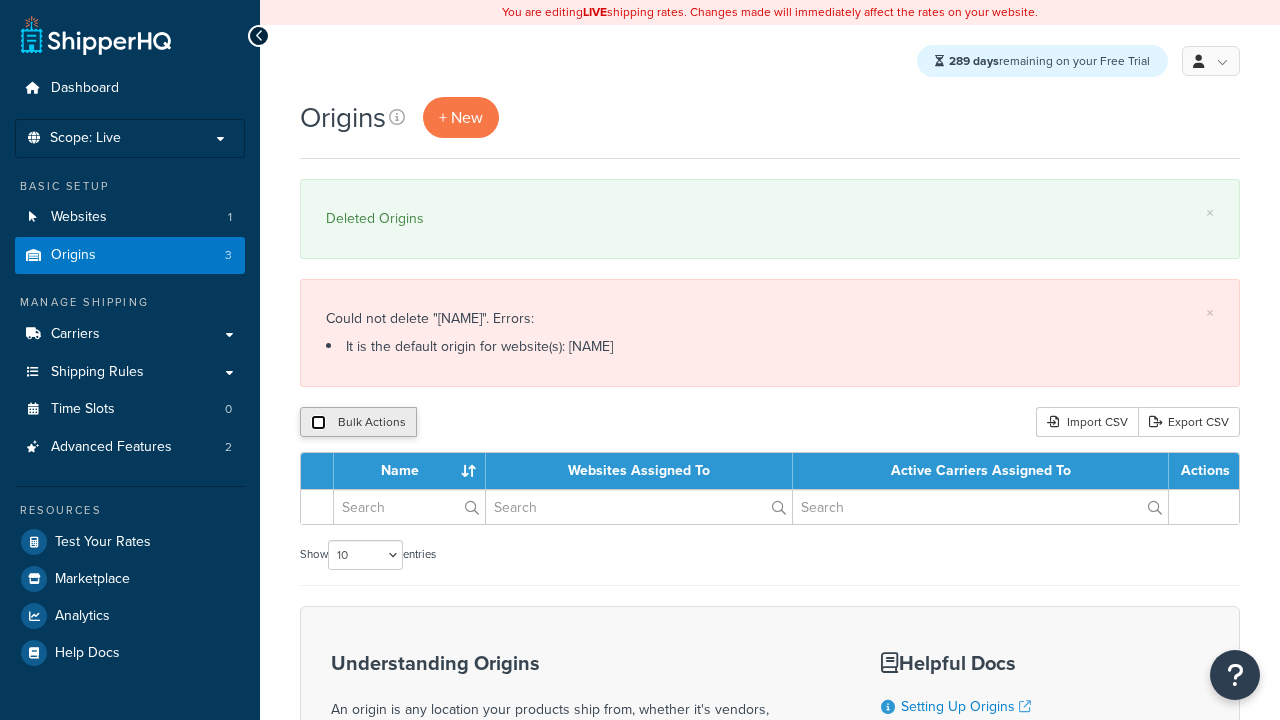 click at bounding box center [318, 422] 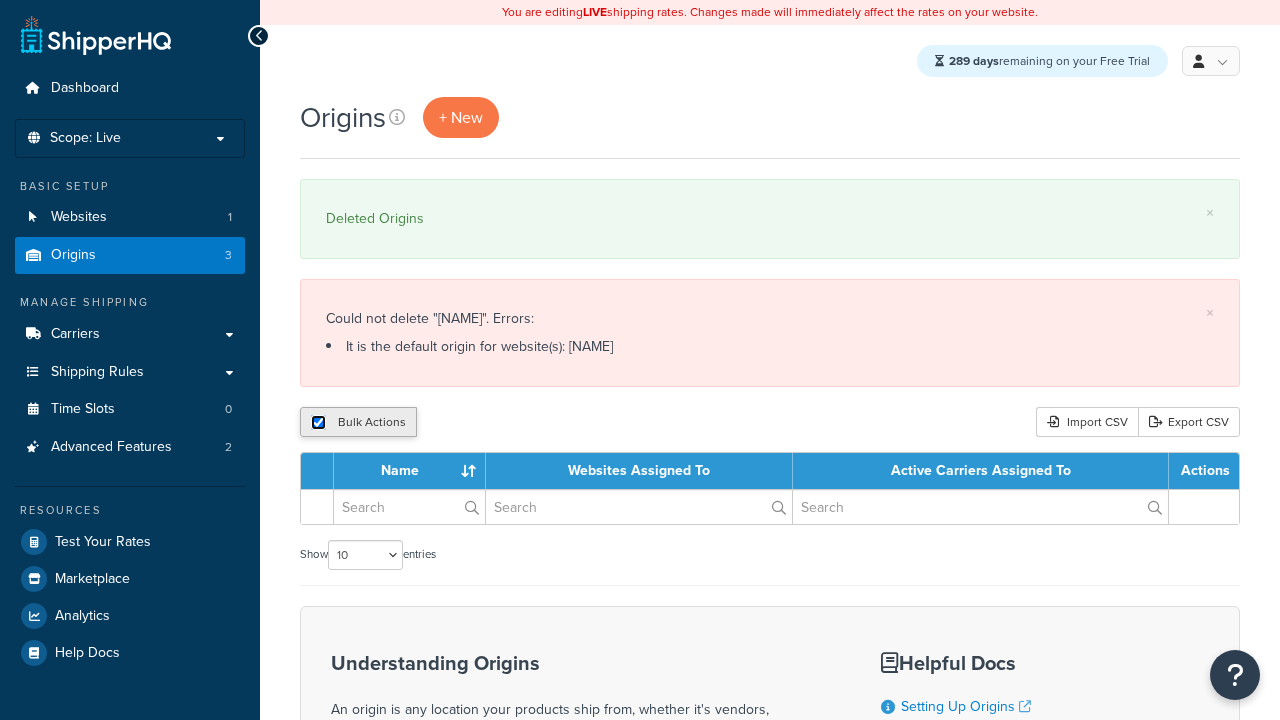 checkbox on "true" 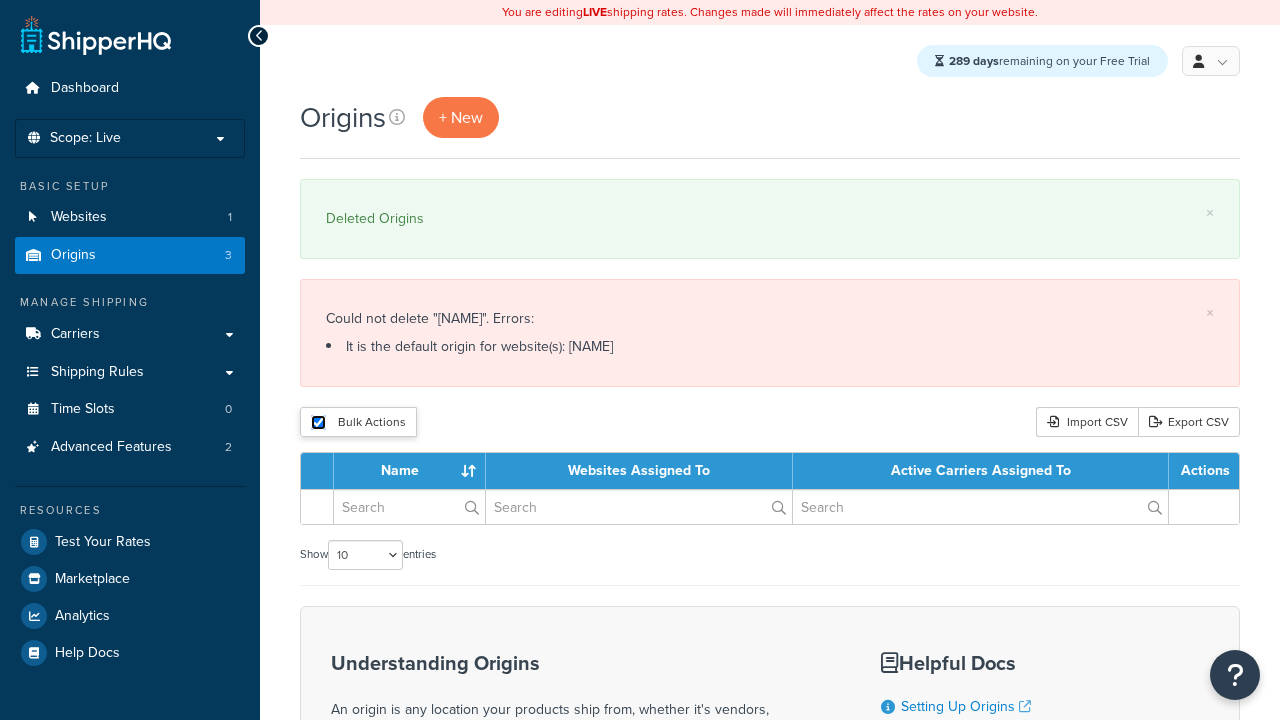 click on "Delete" at bounding box center [0, 0] 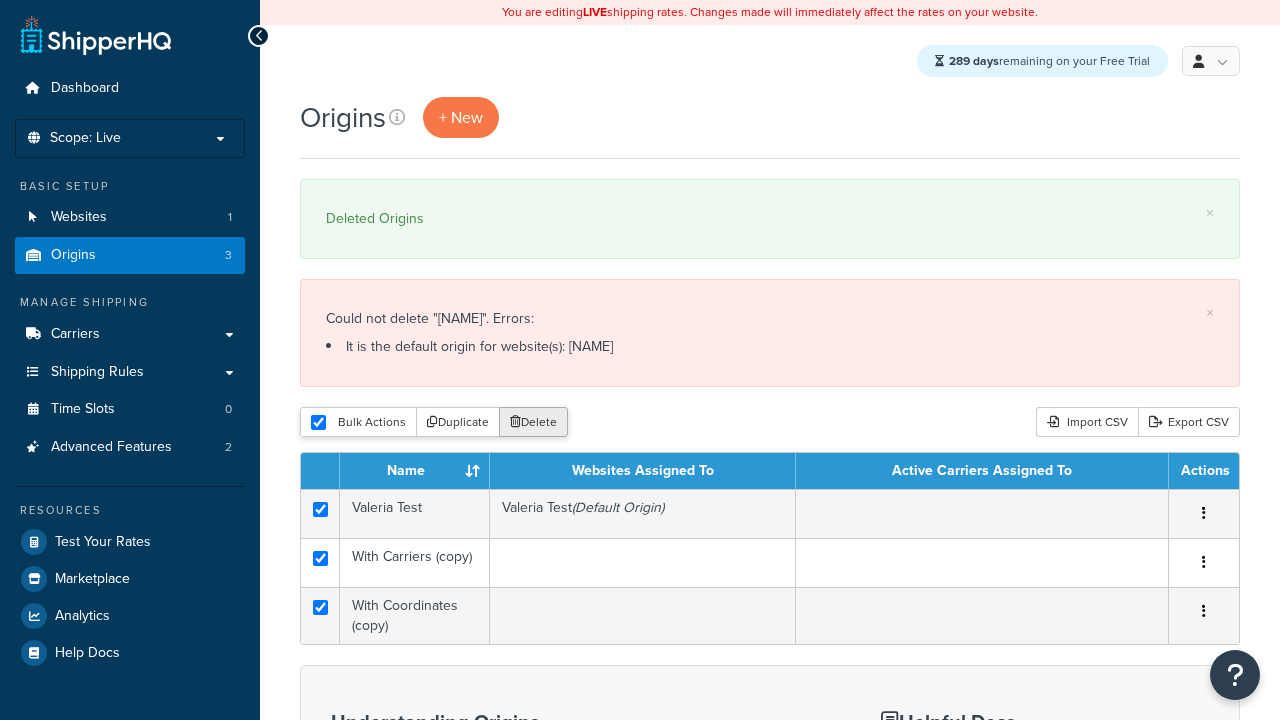 scroll, scrollTop: 0, scrollLeft: 0, axis: both 